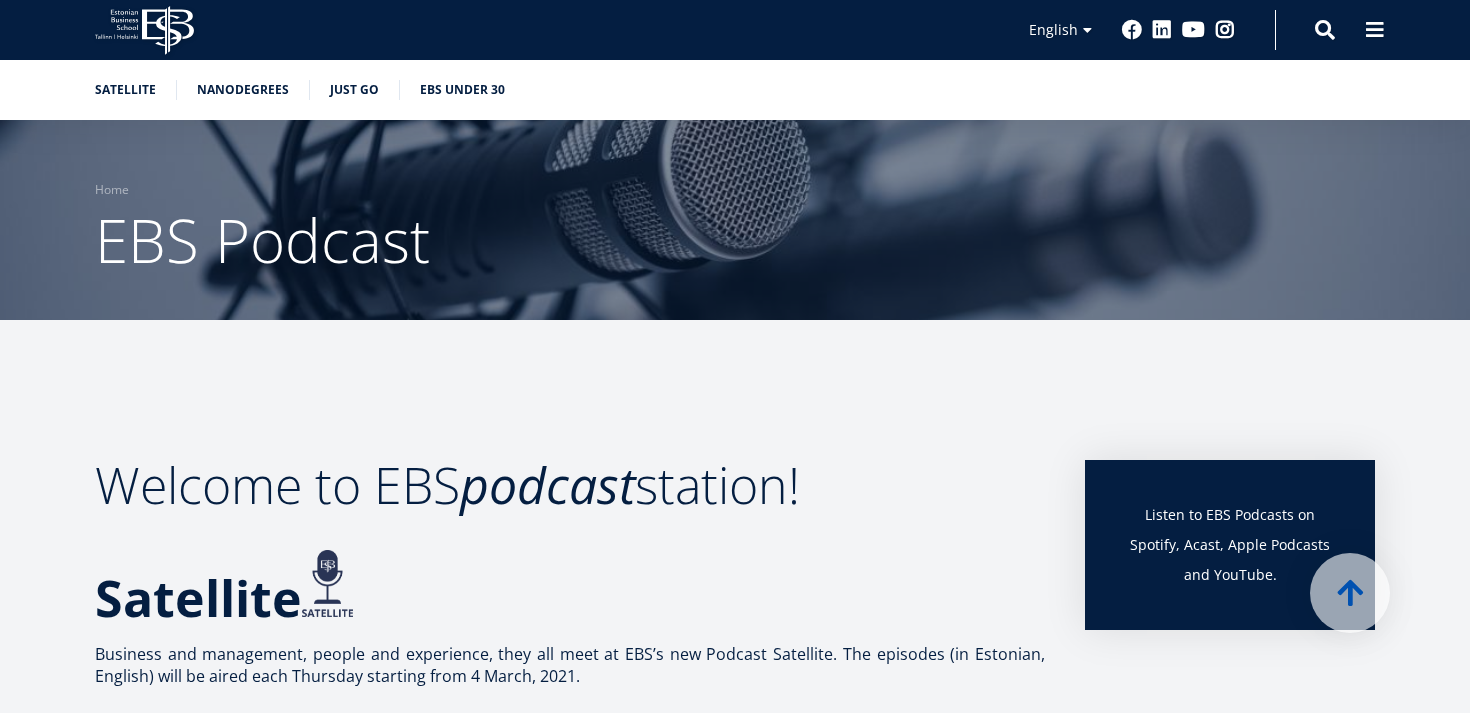 scroll, scrollTop: 504, scrollLeft: 0, axis: vertical 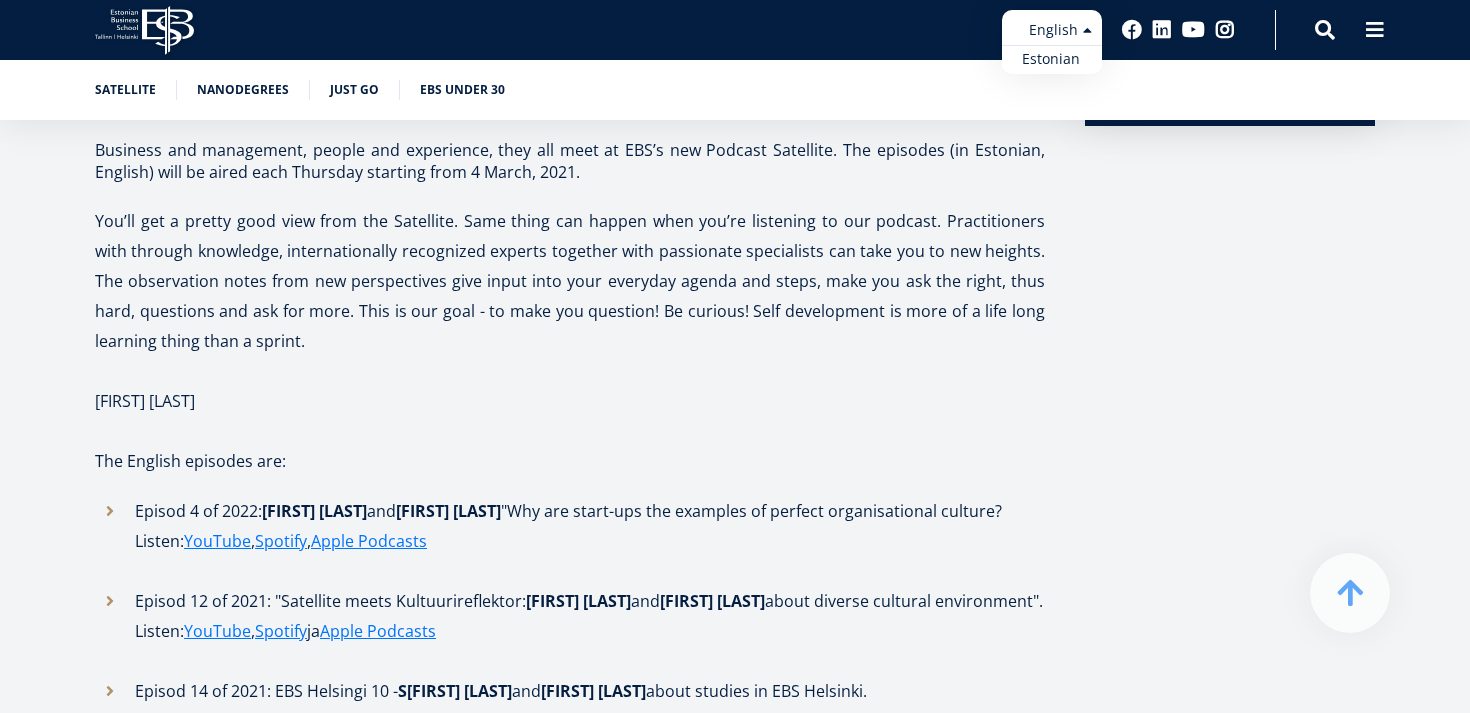 click on "Estonian English" at bounding box center [1052, 42] 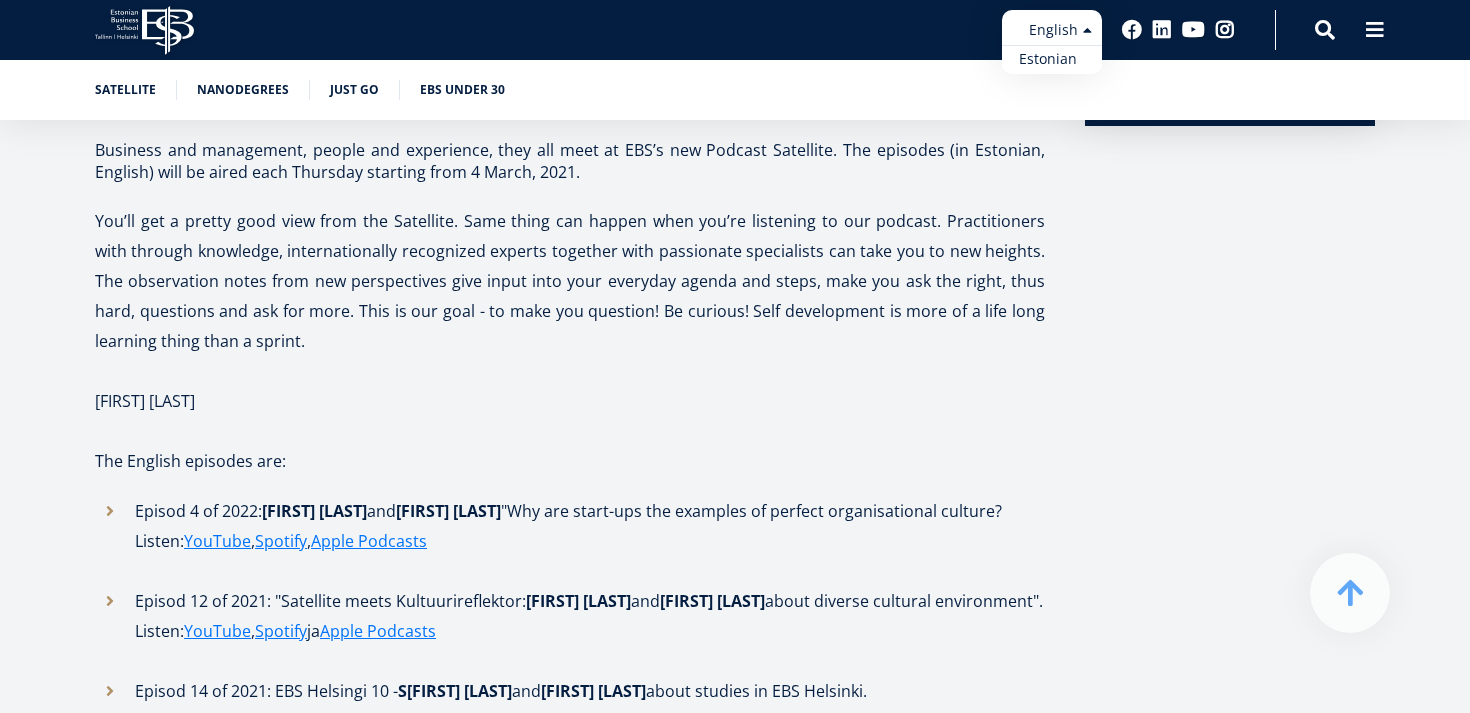 click on "Estonian" at bounding box center [1052, 59] 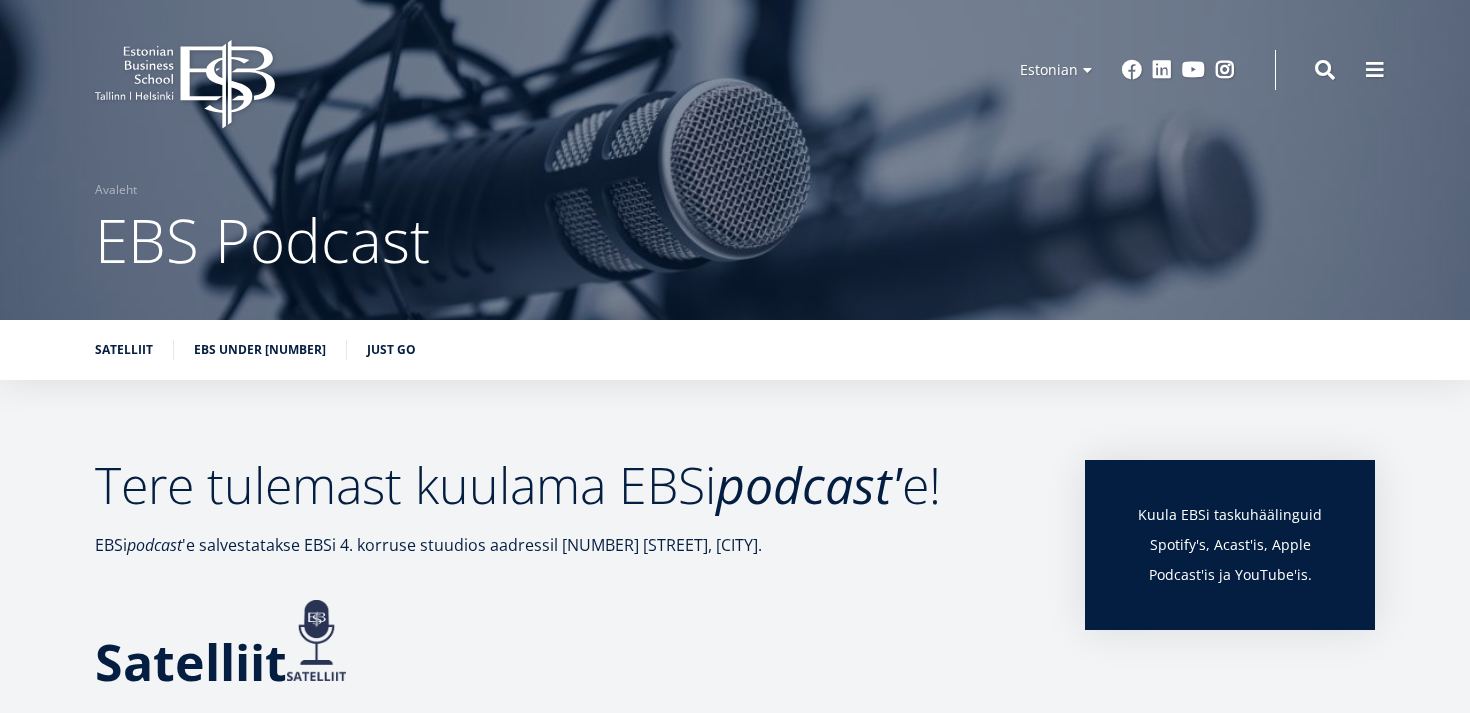 scroll, scrollTop: 0, scrollLeft: 0, axis: both 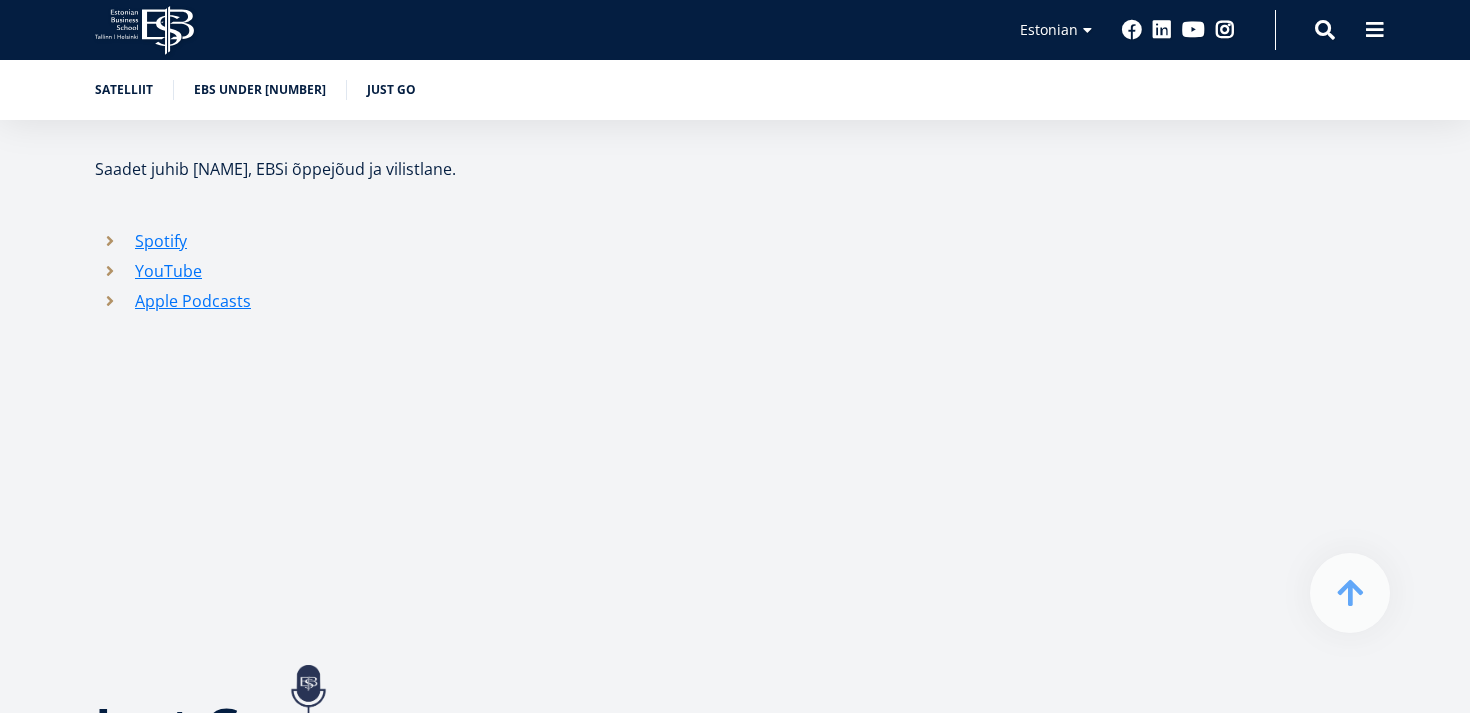 click on "Tere tulemast kuulama EBSi podcast' e!
EBSi podcast 'e salvestatakse EBSi 4. korruse stuudios aadressil [NUMBER] [STREET], [CITY].
Satelliit
[BRAND] [BRAND] podcast' is Satelliit kohtuvad äri ja juhtimine, inimesed ja kogemused eesmärgiga luua uut teadmust ning küsida õigeid küsimusi. Podcasti stuudios on alati EBSikad-meie kogukonna liikmed- õpilased, üliõpilased, õppejõud, vilistlased.
Saadet juhib Ester Eomois, EBSi õppejõud ja vilistlane.
Spotify
YouTube
Apple Podcasts
Just Go
EBSi esimene taskuhäälingute sari on, mida veab EBSi üliõpilasesindus .
Just Go podcast' i osad tutvustavad EBSi partnerülikoole , vahetusüliõpilaseks kandideerimise protsessi ja eluolu ning õppimist teises riigis.
Spotify
Apple Podcasts
Acast
YouTube ​
EBS under 30
"EBS under [NUMBER]" toob teieni" at bounding box center (735, 1218) 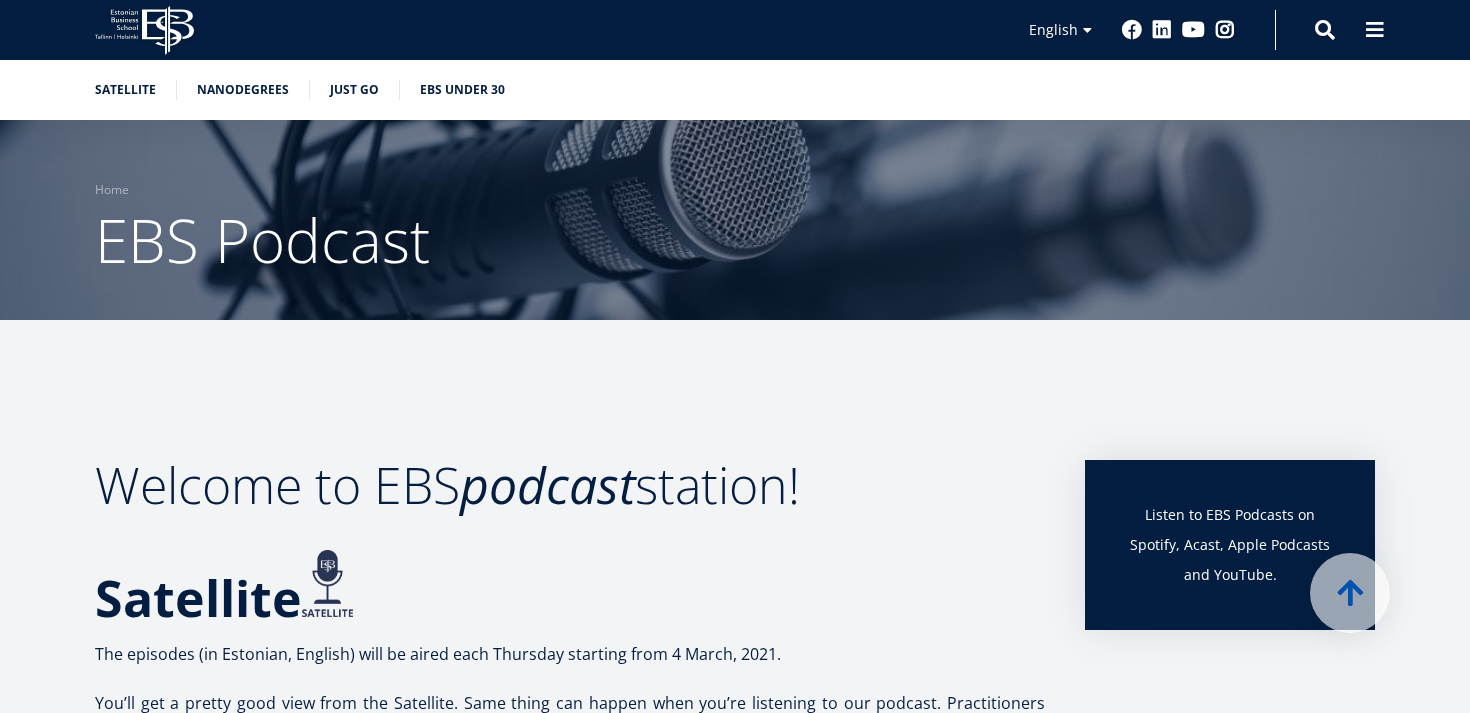 scroll, scrollTop: 504, scrollLeft: 0, axis: vertical 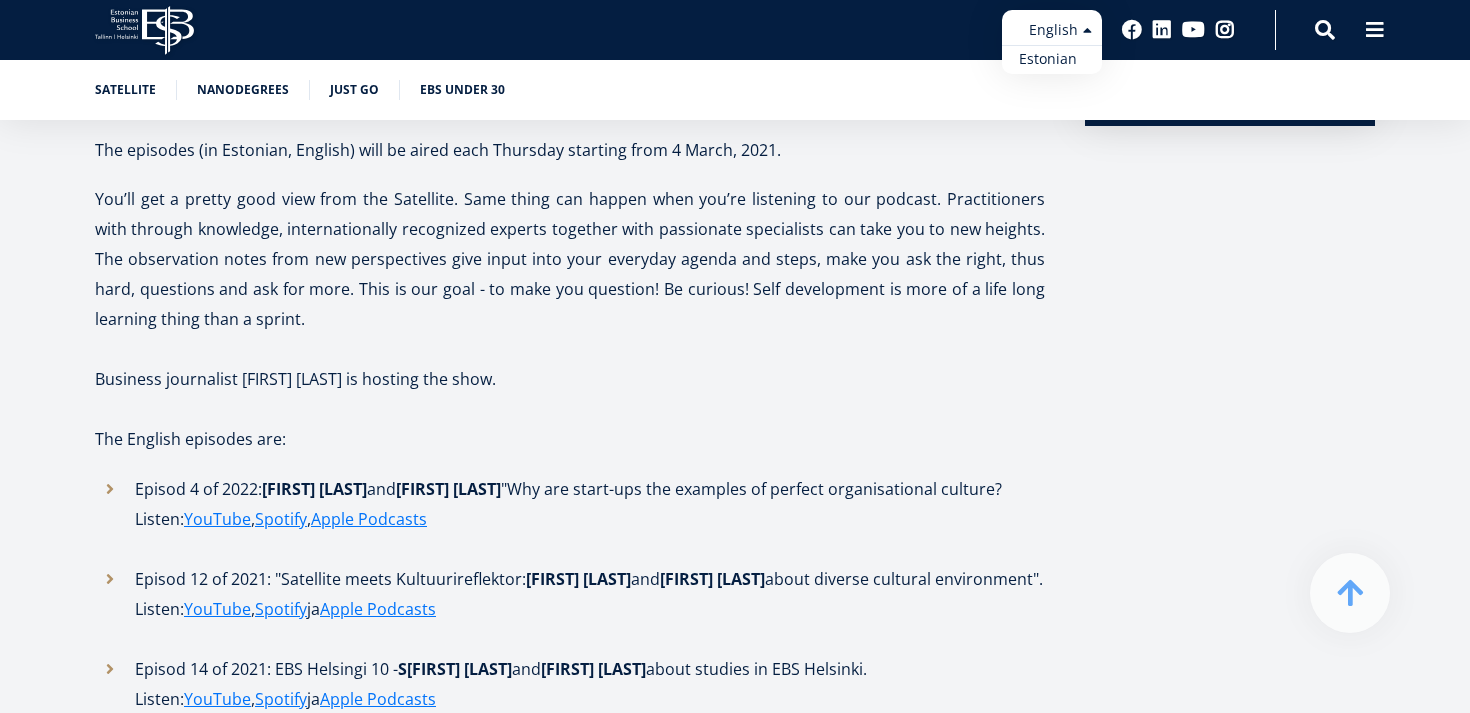 click on "Estonian" at bounding box center (1052, 59) 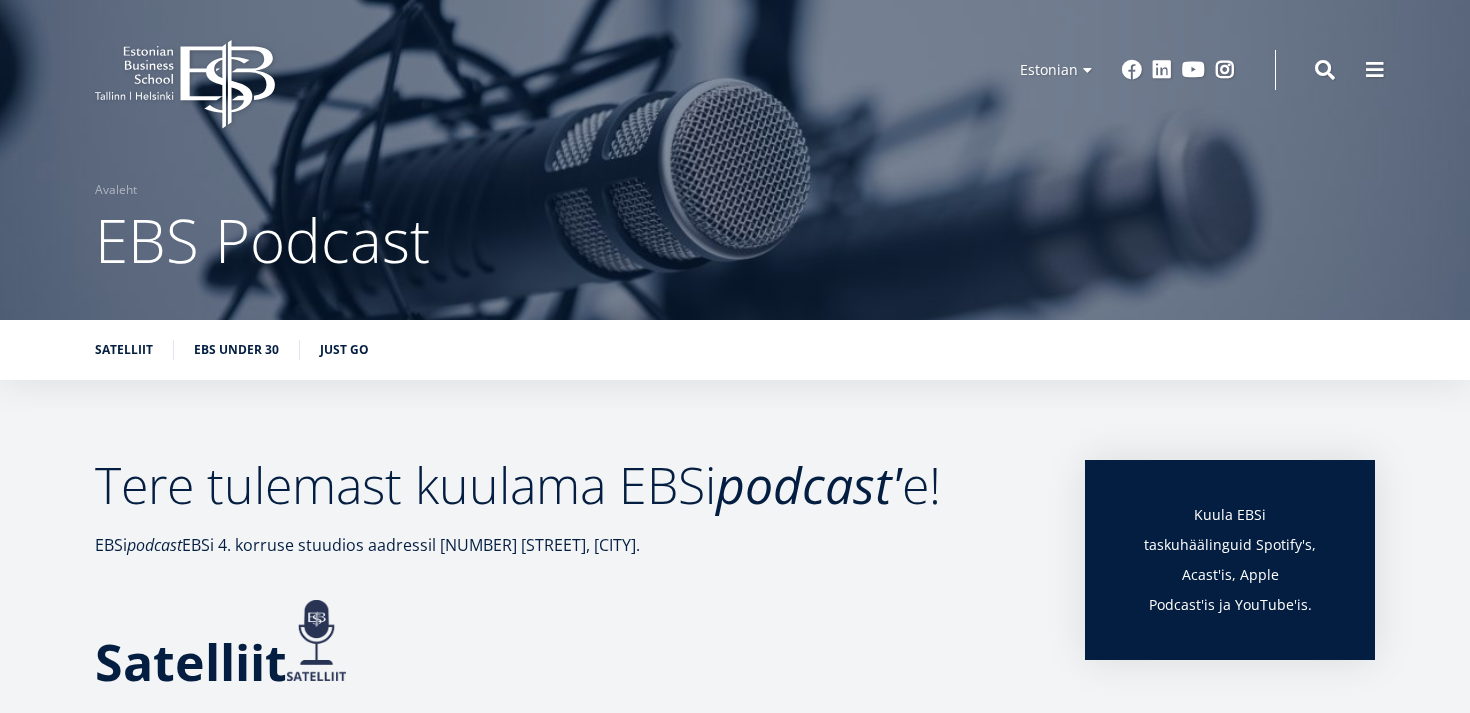 scroll, scrollTop: 0, scrollLeft: 0, axis: both 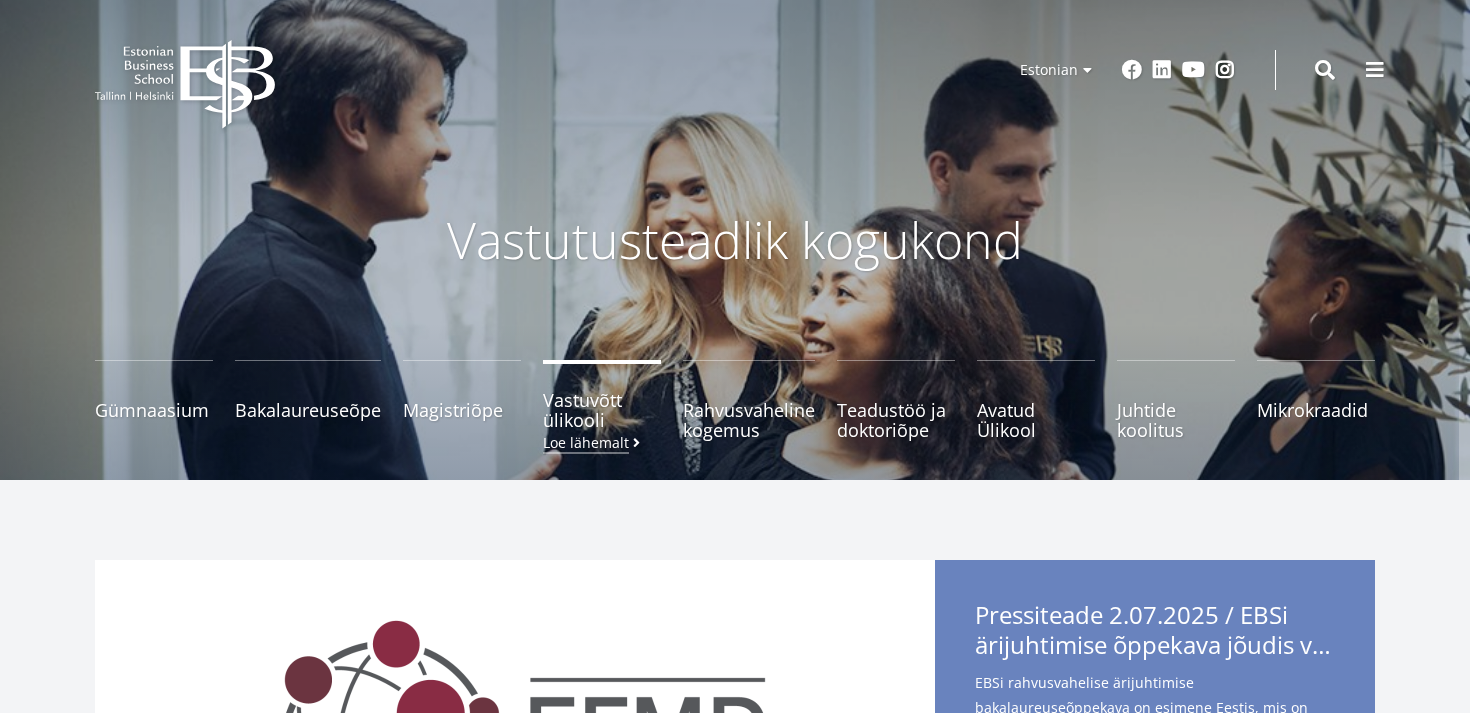click on "Vastuvõtt ülikooli
Loe lähemalt" at bounding box center [602, 410] 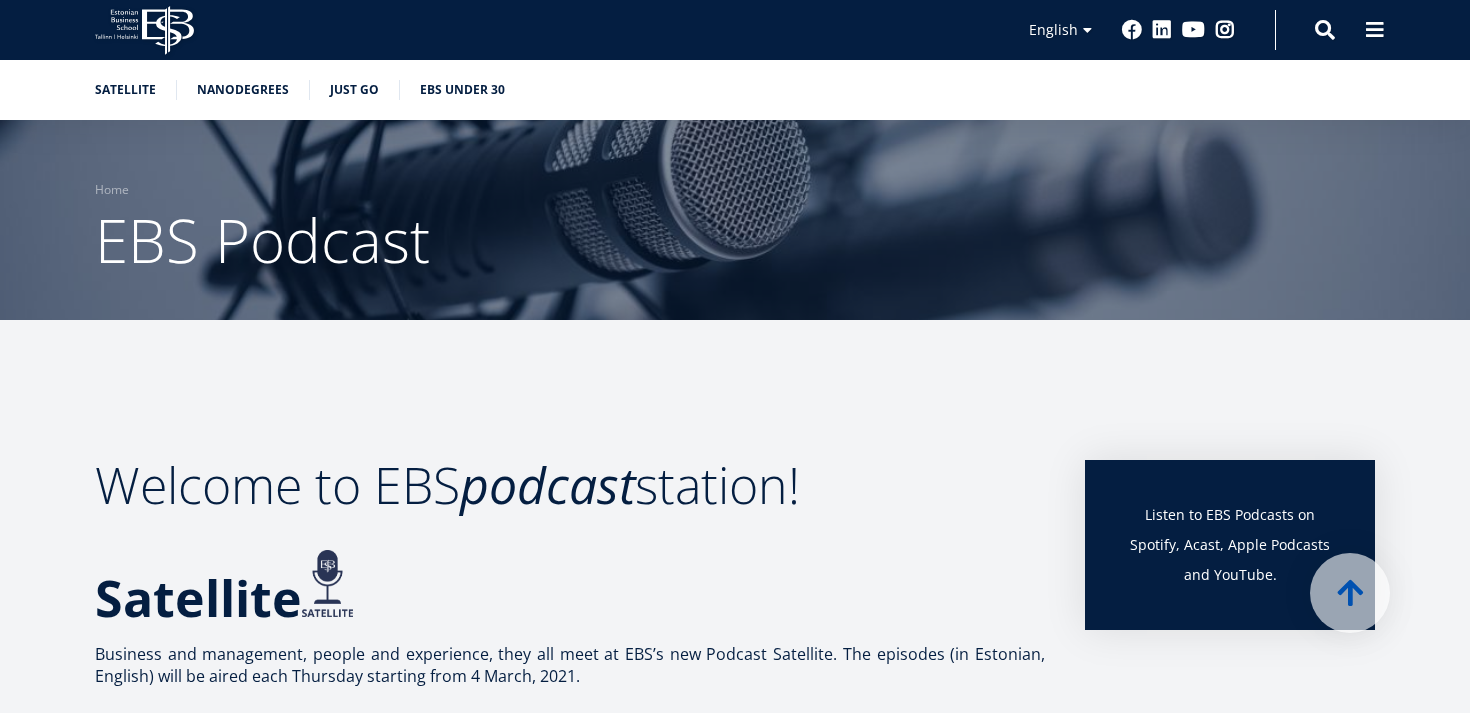 scroll, scrollTop: 504, scrollLeft: 0, axis: vertical 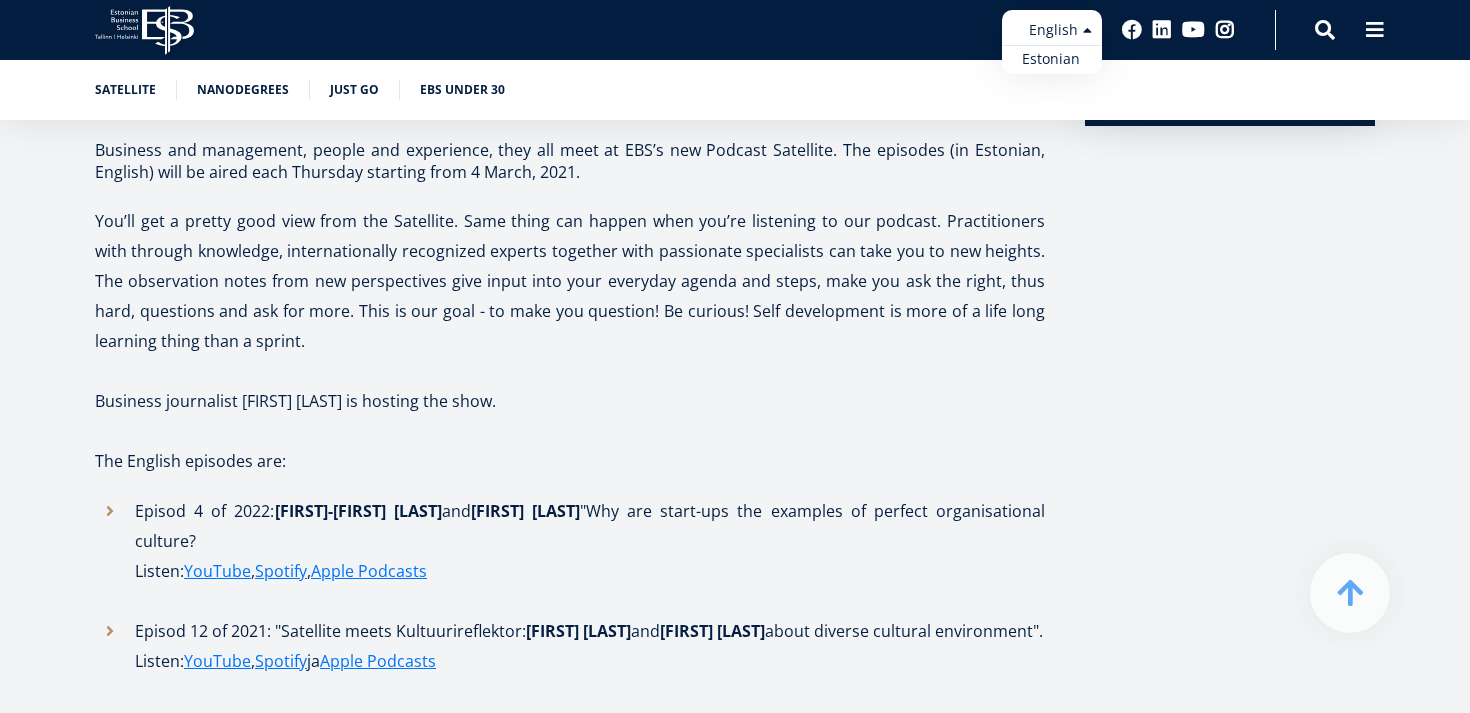 click on "Estonian English" at bounding box center (1052, 42) 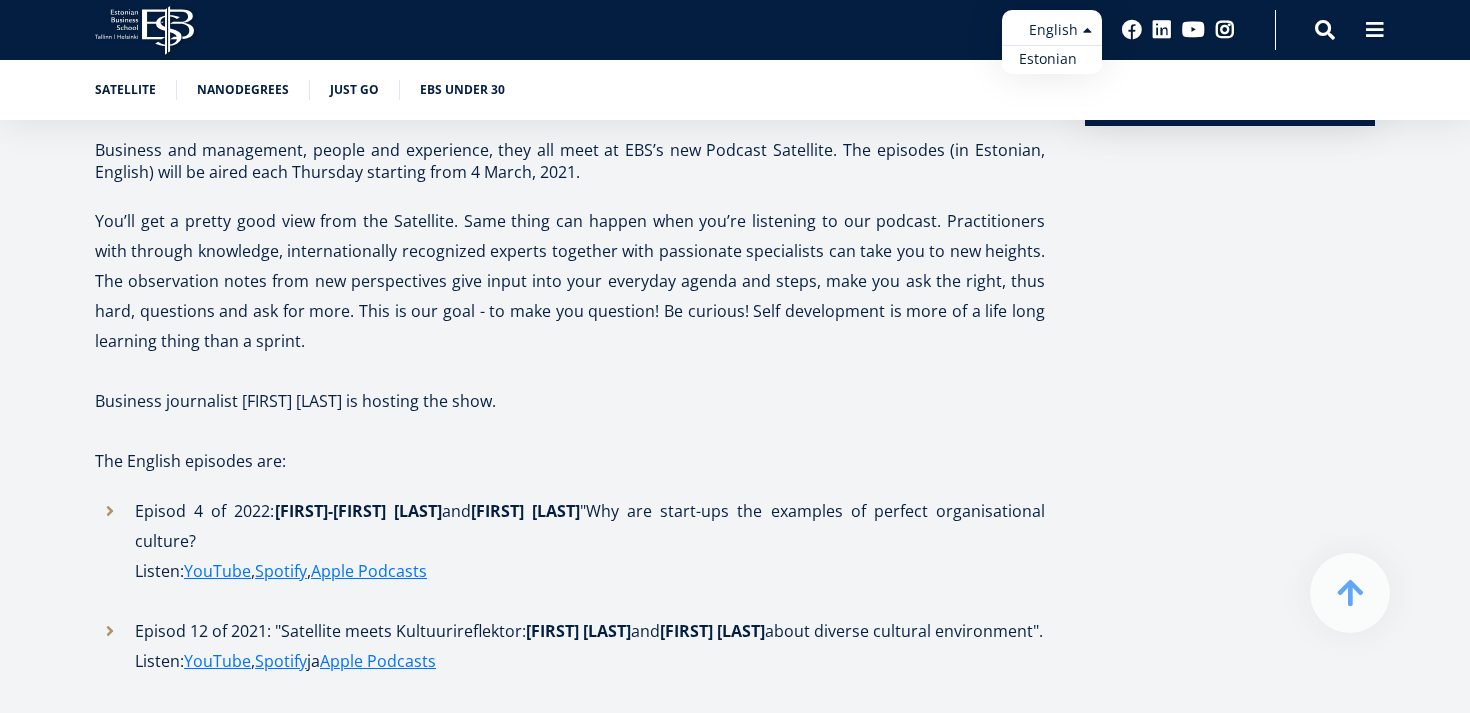 click on "Estonian" at bounding box center [1052, 59] 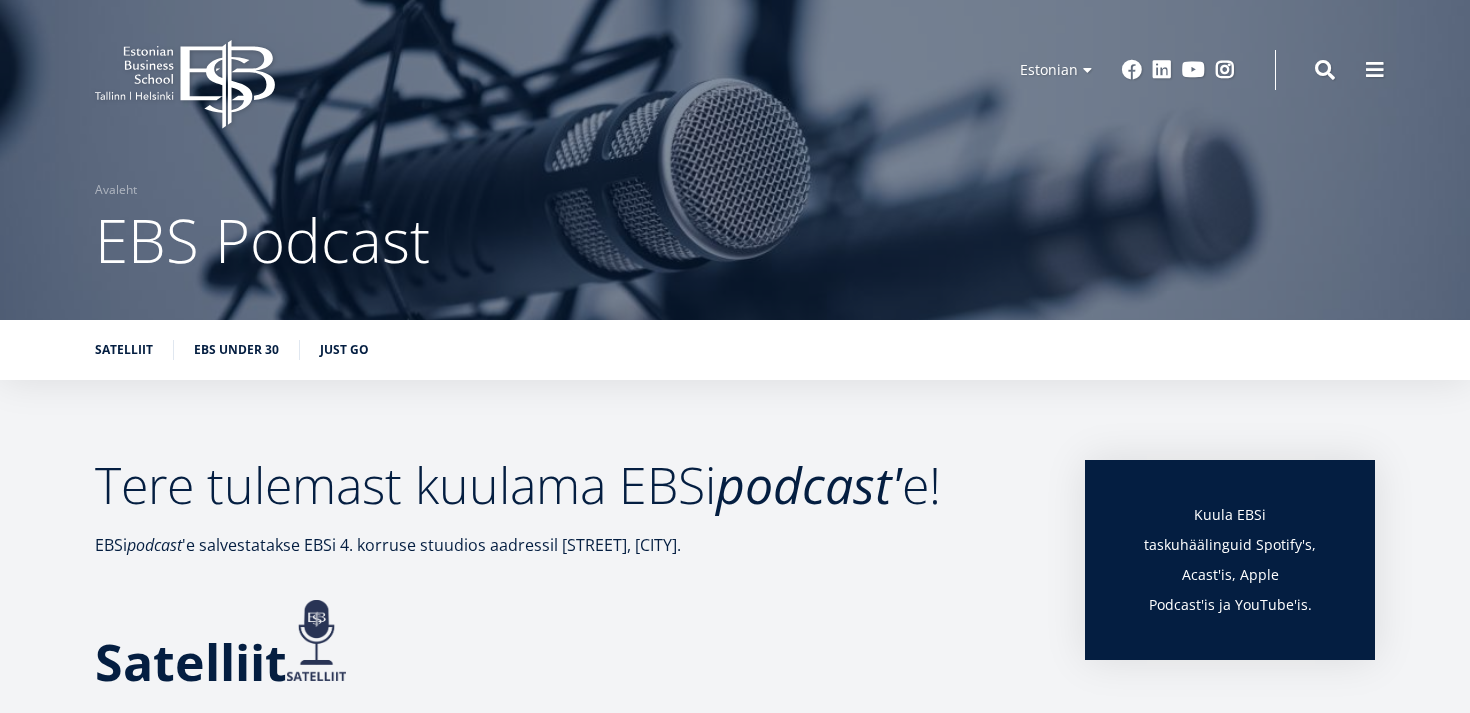 scroll, scrollTop: 0, scrollLeft: 0, axis: both 